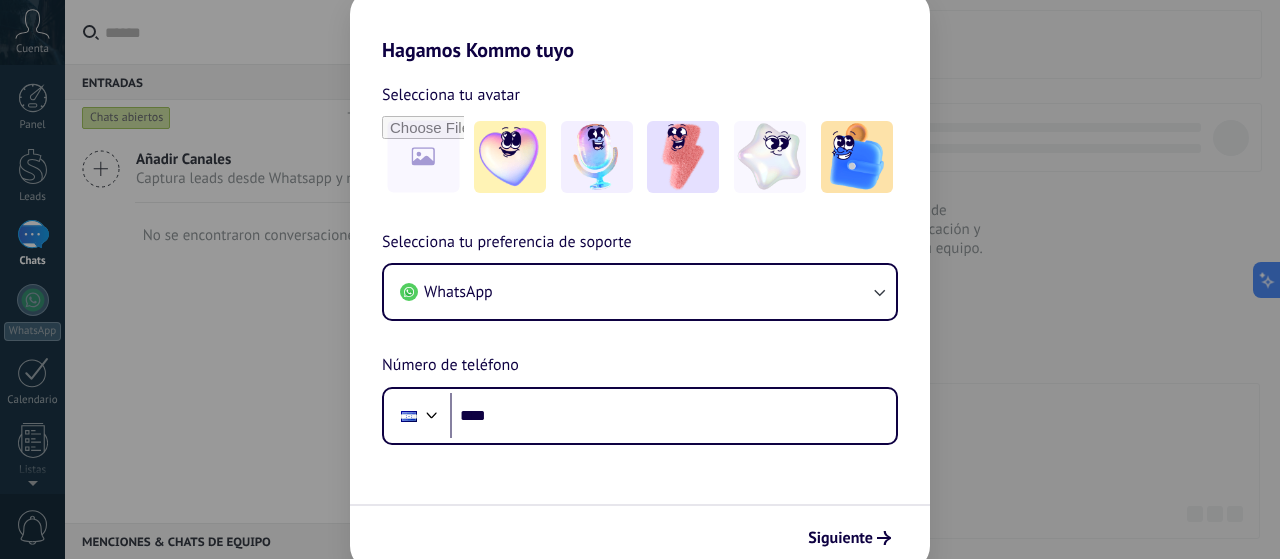 scroll, scrollTop: 0, scrollLeft: 0, axis: both 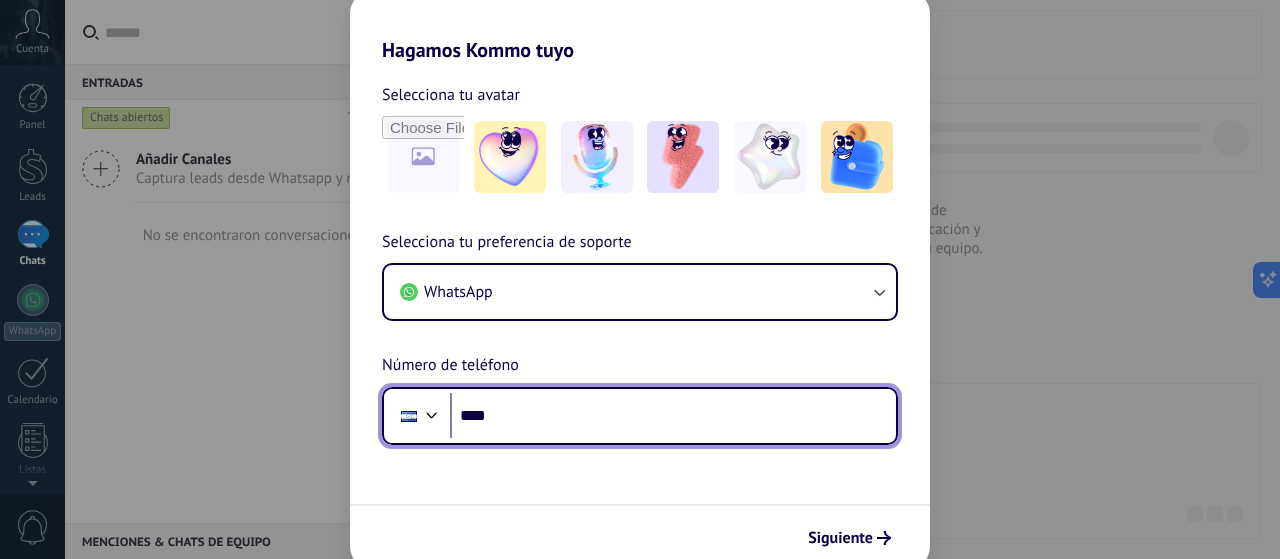 click on "****" at bounding box center (673, 416) 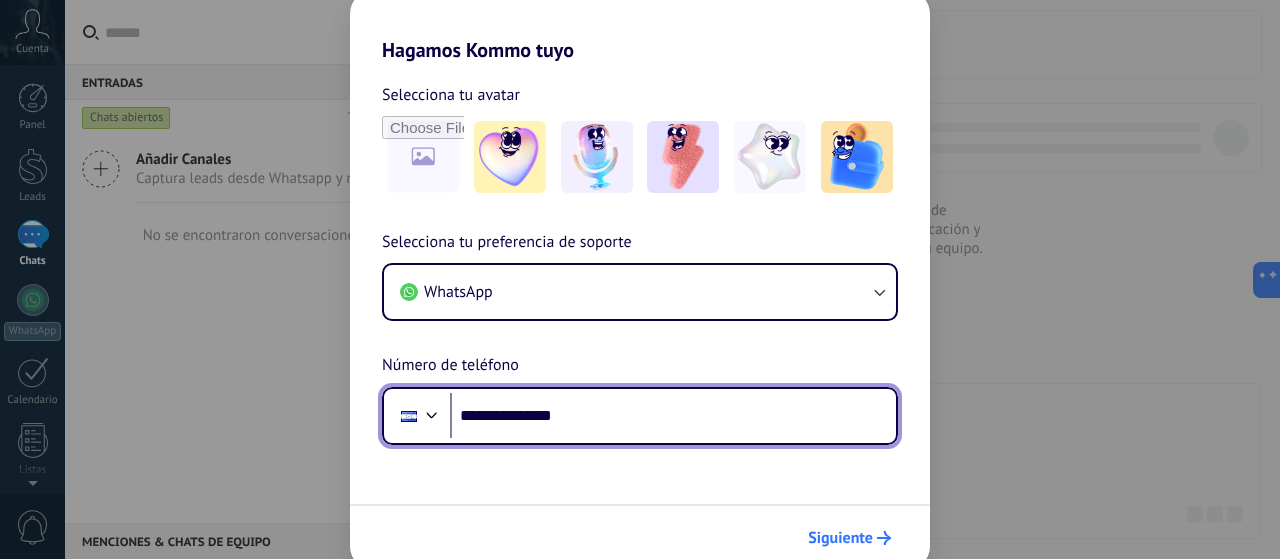 type on "**********" 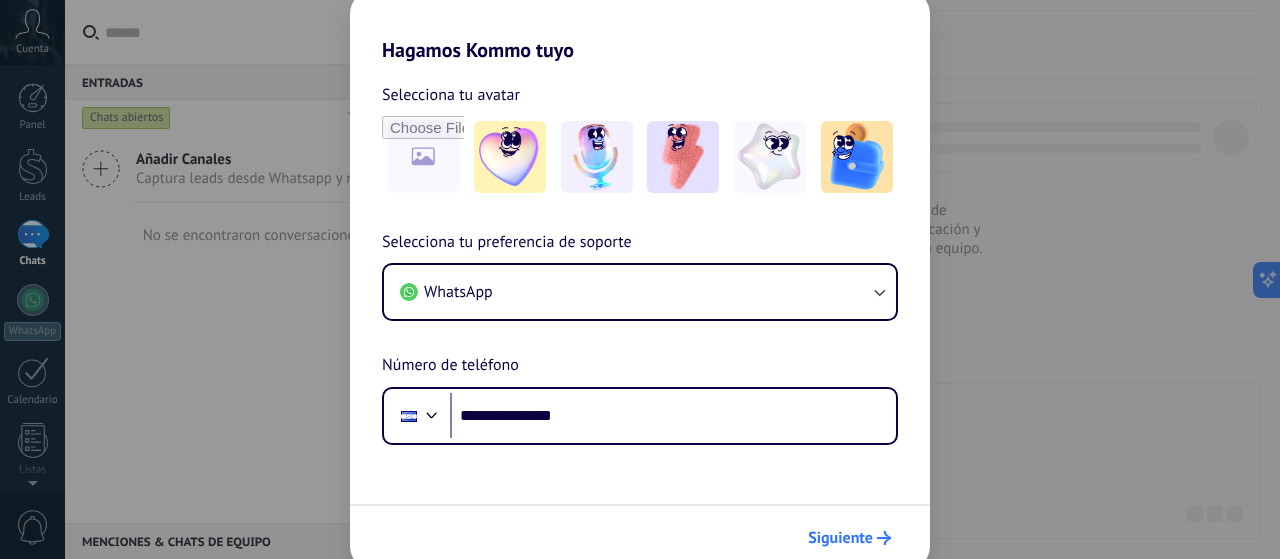 click on "Siguiente" at bounding box center (849, 538) 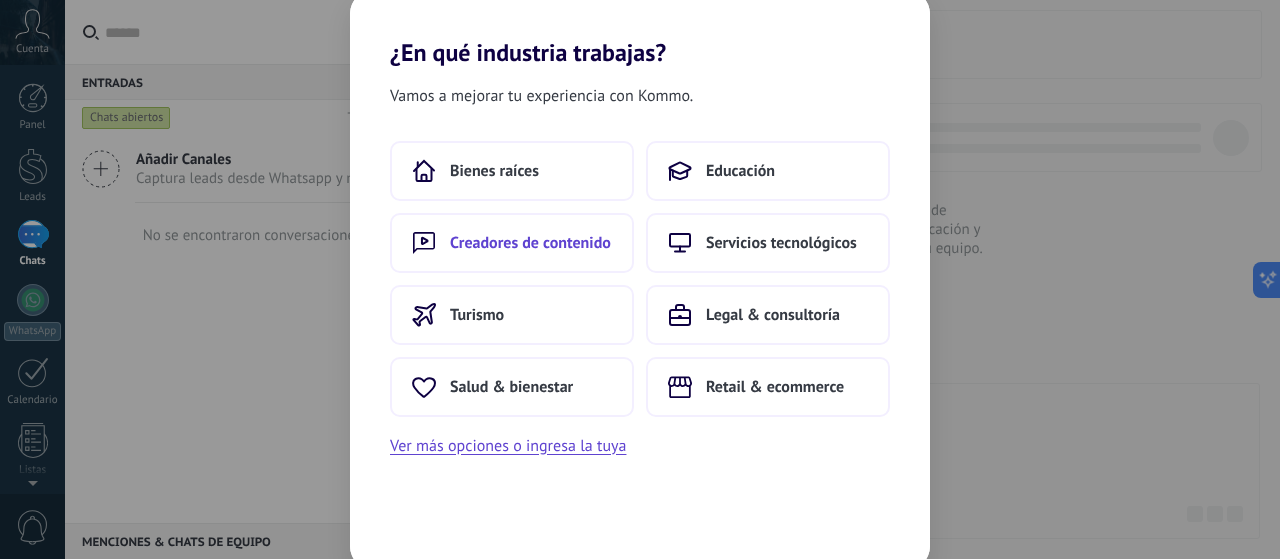 click on "Creadores de contenido" at bounding box center (530, 243) 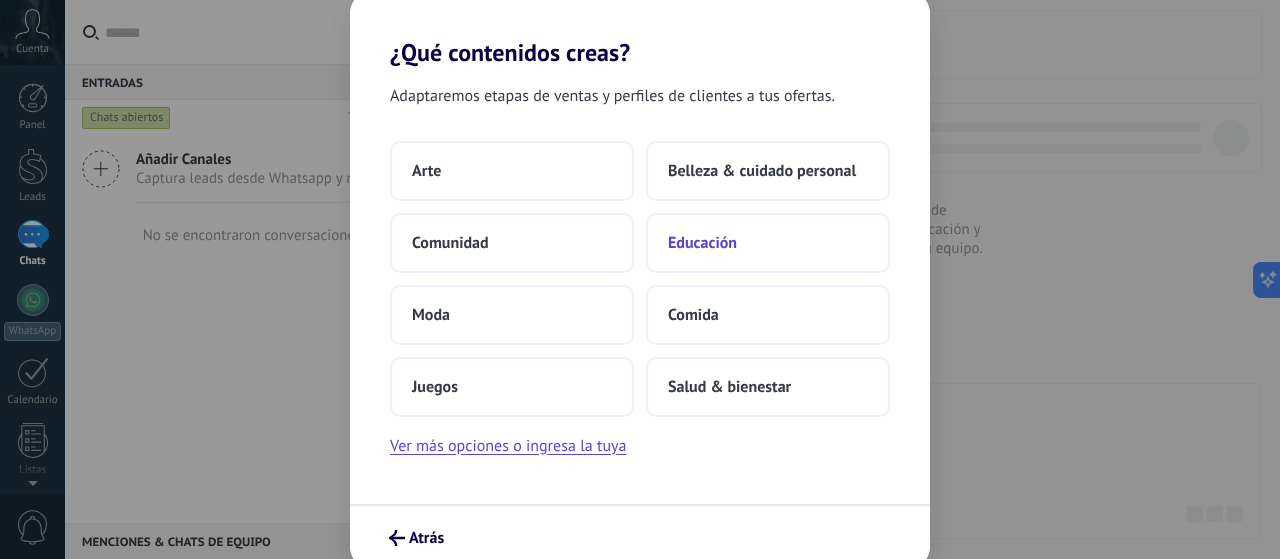 click on "Educación" at bounding box center (702, 243) 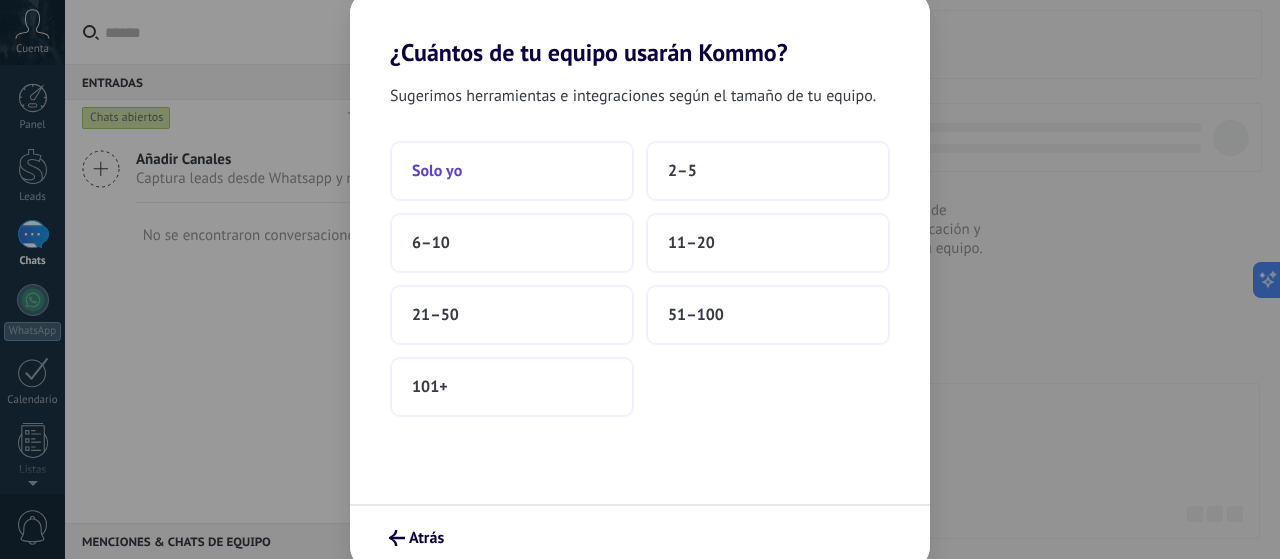 click on "Solo yo" at bounding box center (512, 171) 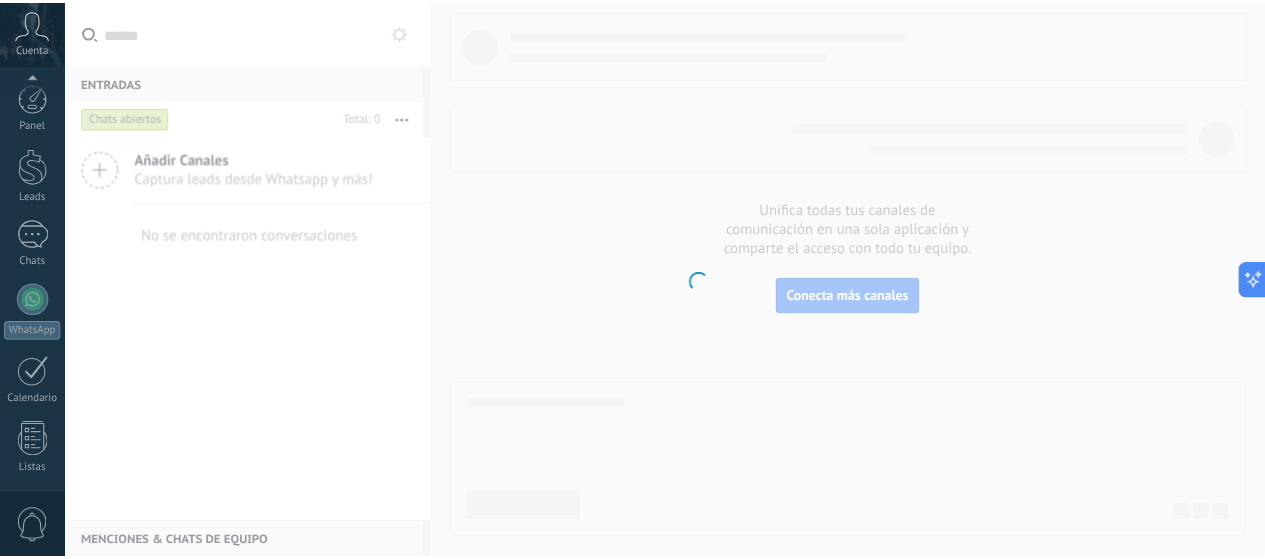 scroll, scrollTop: 271, scrollLeft: 0, axis: vertical 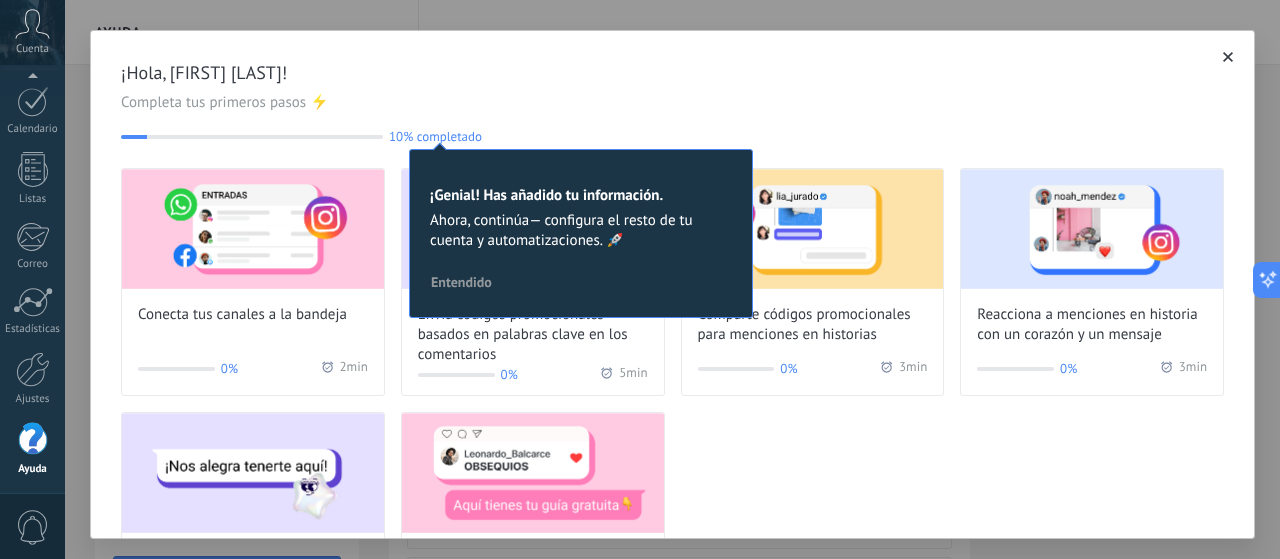 click at bounding box center [1228, 57] 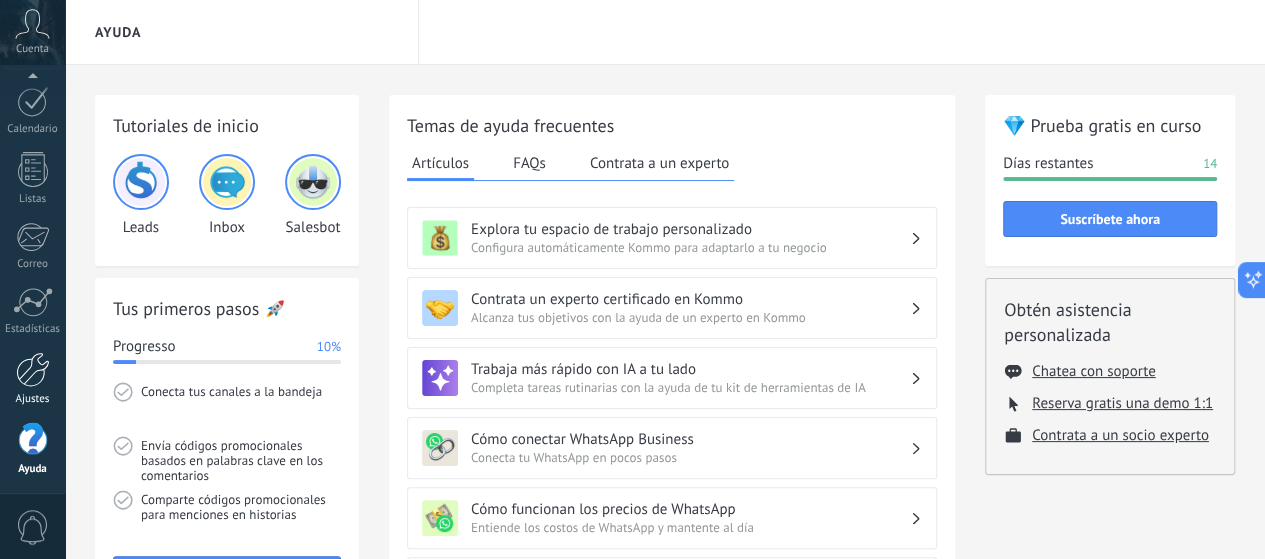 click at bounding box center [33, 369] 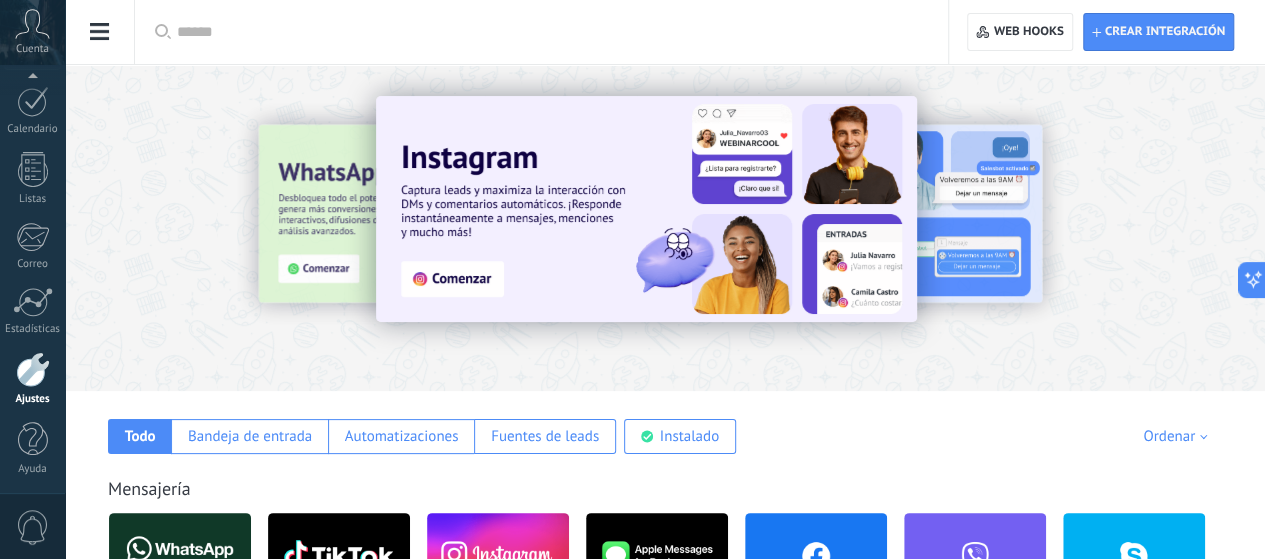 click on "Integración" at bounding box center (-116, 93) 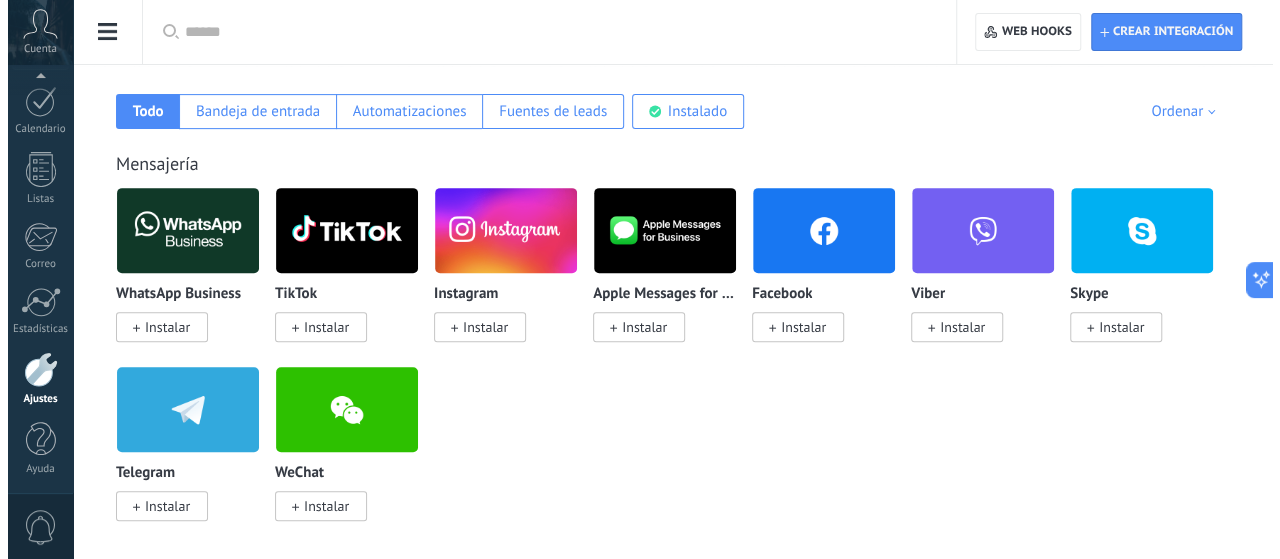 scroll, scrollTop: 326, scrollLeft: 0, axis: vertical 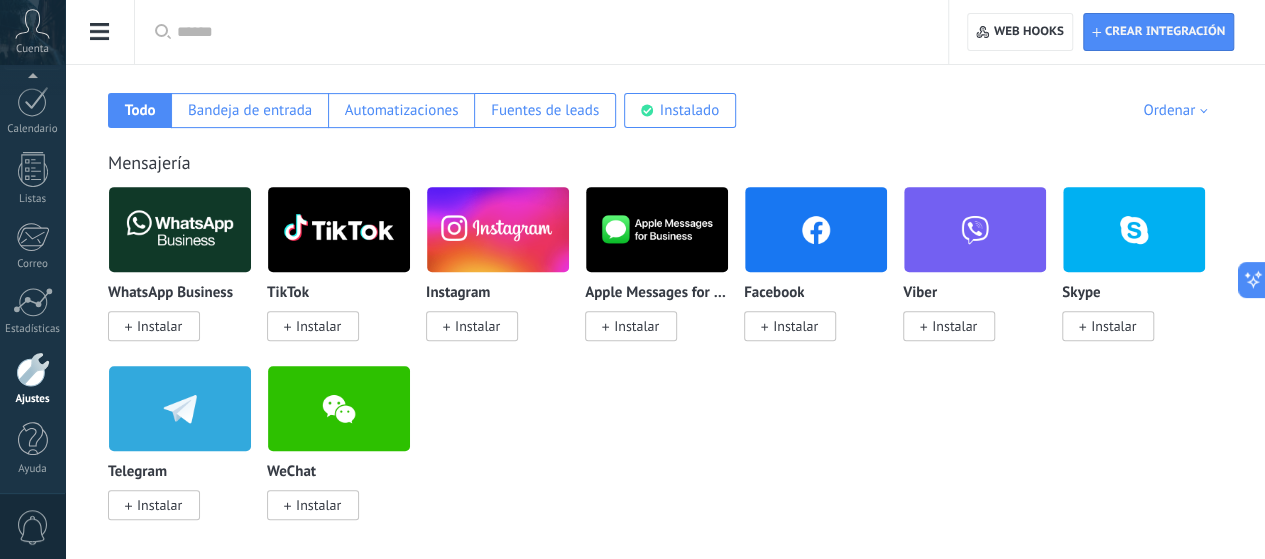 click on "Instalar" at bounding box center (159, 326) 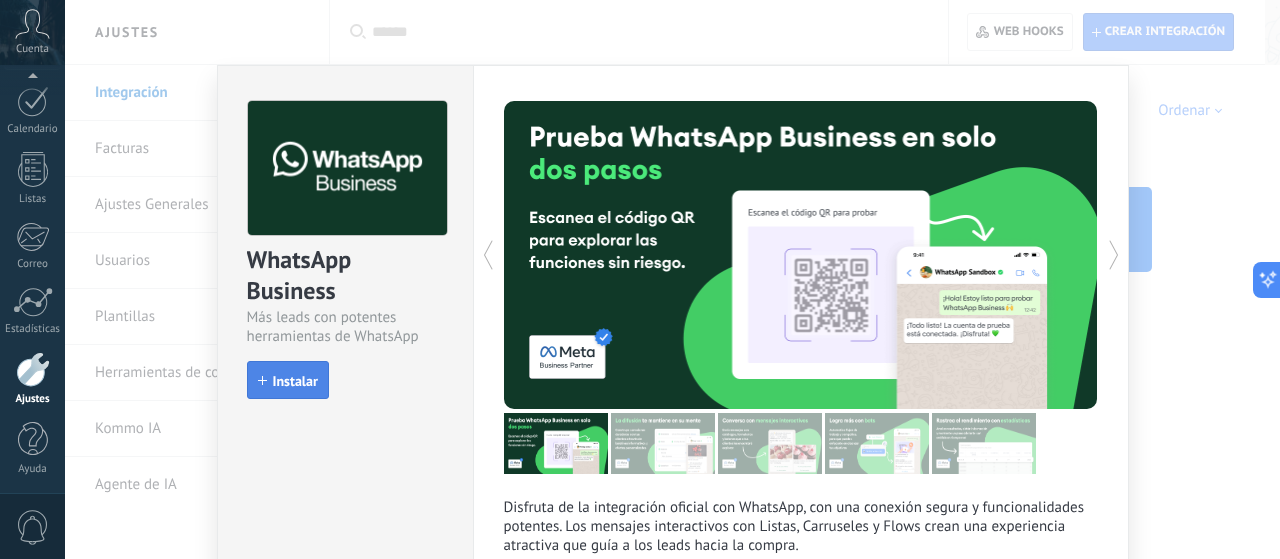 click on "Instalar" at bounding box center (295, 381) 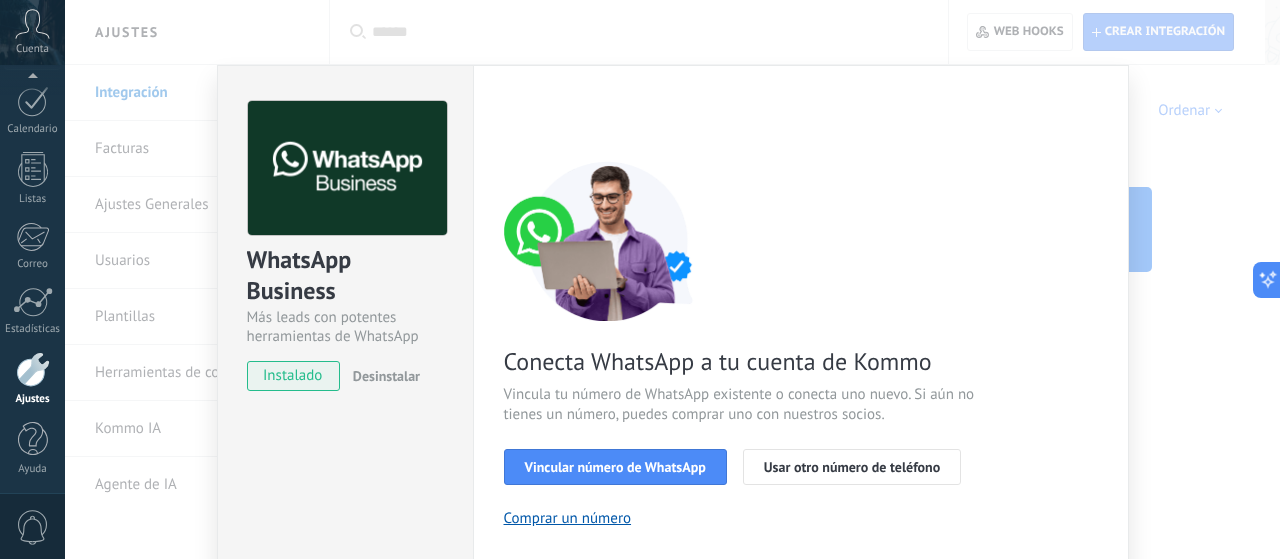 click on "WhatsApp Business Más leads con potentes herramientas de WhatsApp instalado Desinstalar ¿Quieres probar la integración primero?   Escanea el código QR   para ver cómo funciona. ¿Quieres probar la integración primero?   Escanea el código QR   para ver cómo funciona. Configuraciones Autorizaciones Esta pestaña registra a los usuarios que han concedido acceso a las integración a esta cuenta. Si deseas remover la posibilidad que un usuario pueda enviar solicitudes a la cuenta en nombre de esta integración, puedes revocar el acceso. Si el acceso a todos los usuarios es revocado, la integración dejará de funcionar. Esta aplicacion está instalada, pero nadie le ha dado acceso aun. WhatsApp Cloud API más _:  Guardar < Volver 1 Seleccionar aplicación 2 Conectar Facebook  3 Finalizar configuración Conecta WhatsApp a tu cuenta de Kommo Vincula tu número de WhatsApp existente o conecta uno nuevo. Si aún no tienes un número, puedes comprar uno con nuestros socios. Vincular número de WhatsApp" at bounding box center (672, 279) 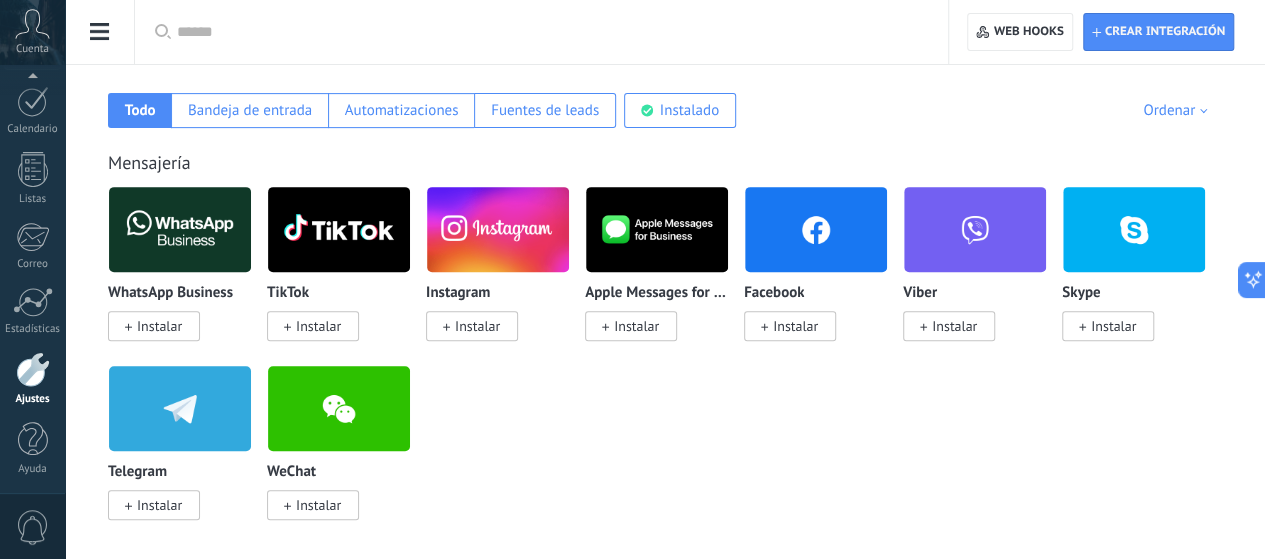 click on "Instalar" at bounding box center [159, 326] 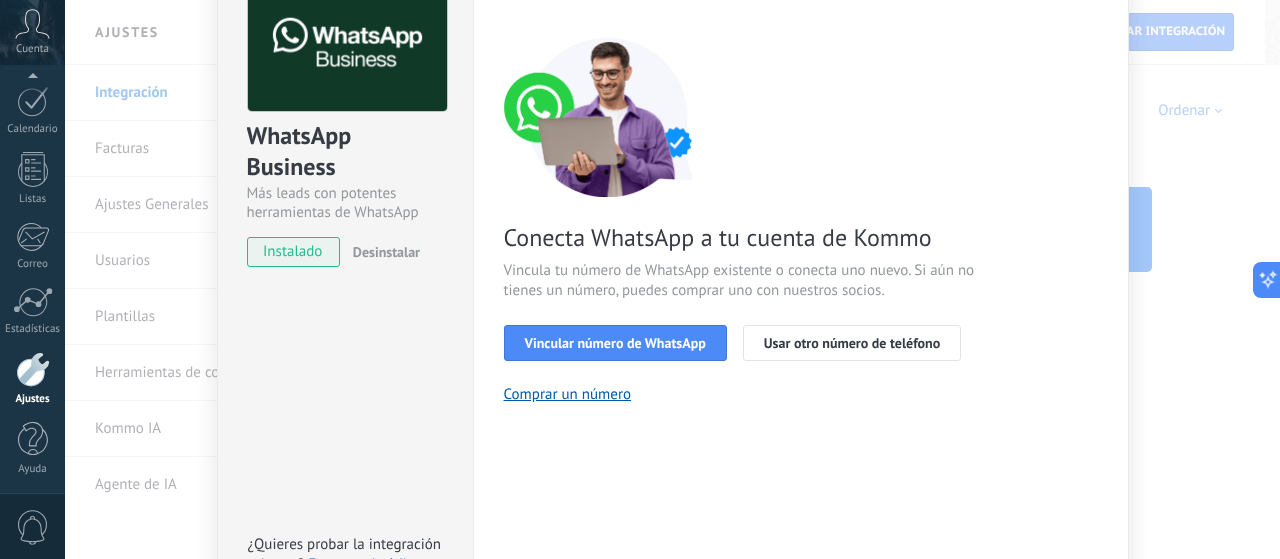 scroll, scrollTop: 114, scrollLeft: 0, axis: vertical 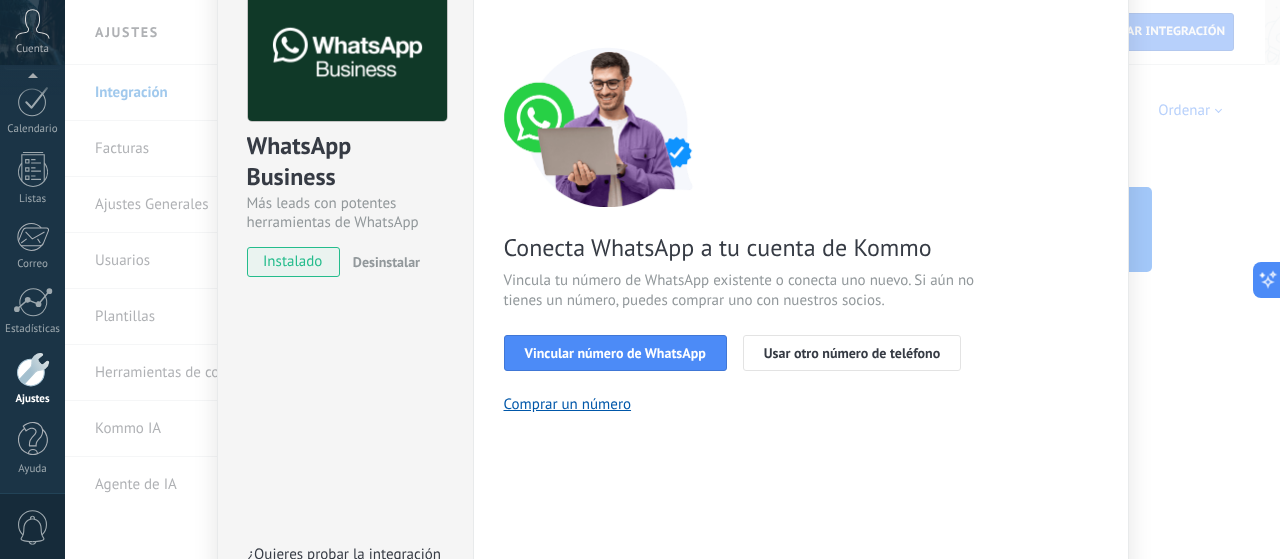 click on "WhatsApp Business Más leads con potentes herramientas de WhatsApp instalado Desinstalar ¿Quieres probar la integración primero?   Escanea el código QR   para ver cómo funciona. Configuraciones Autorizaciones Esta pestaña registra a los usuarios que han concedido acceso a las integración a esta cuenta. Si deseas remover la posibilidad que un usuario pueda enviar solicitudes a la cuenta en nombre de esta integración, puedes revocar el acceso. Si el acceso a todos los usuarios es revocado, la integración dejará de funcionar. Esta aplicacion está instalada, pero nadie le ha dado acceso aun. WhatsApp Cloud API más _:  Guardar < Volver 1 Seleccionar aplicación 2 Conectar Facebook  3 Finalizar configuración Conecta WhatsApp a tu cuenta de Kommo Vincula tu número de WhatsApp existente o conecta uno nuevo. Si aún no tienes un número, puedes comprar uno con nuestros socios. Vincular número de WhatsApp Usar otro número de teléfono Comprar un número ¿Necesitas ayuda?" at bounding box center (672, 279) 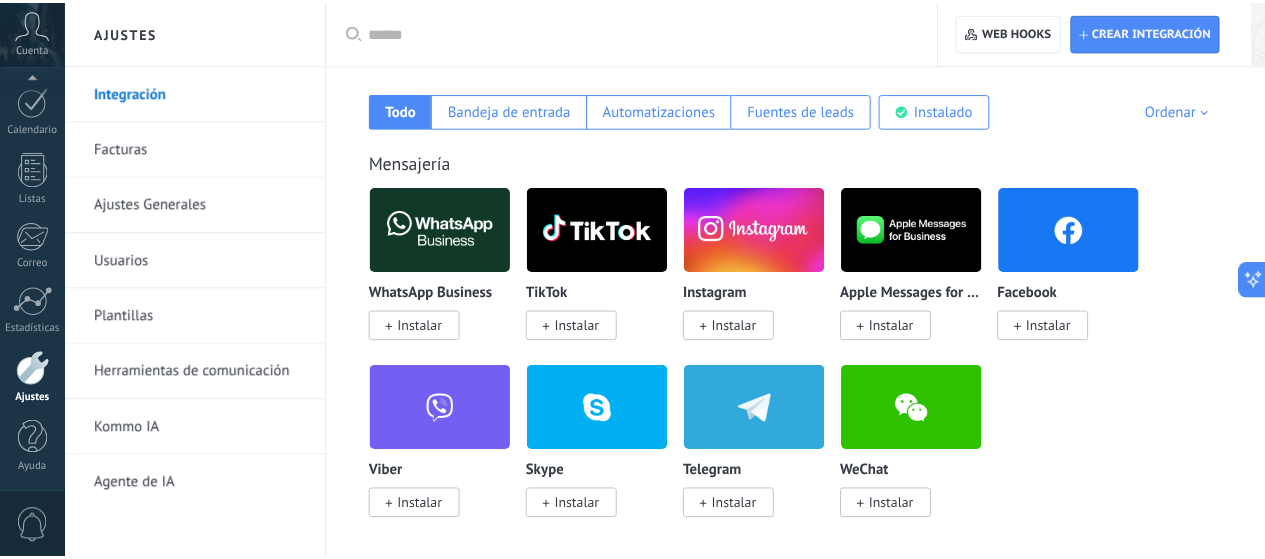 scroll, scrollTop: 0, scrollLeft: 0, axis: both 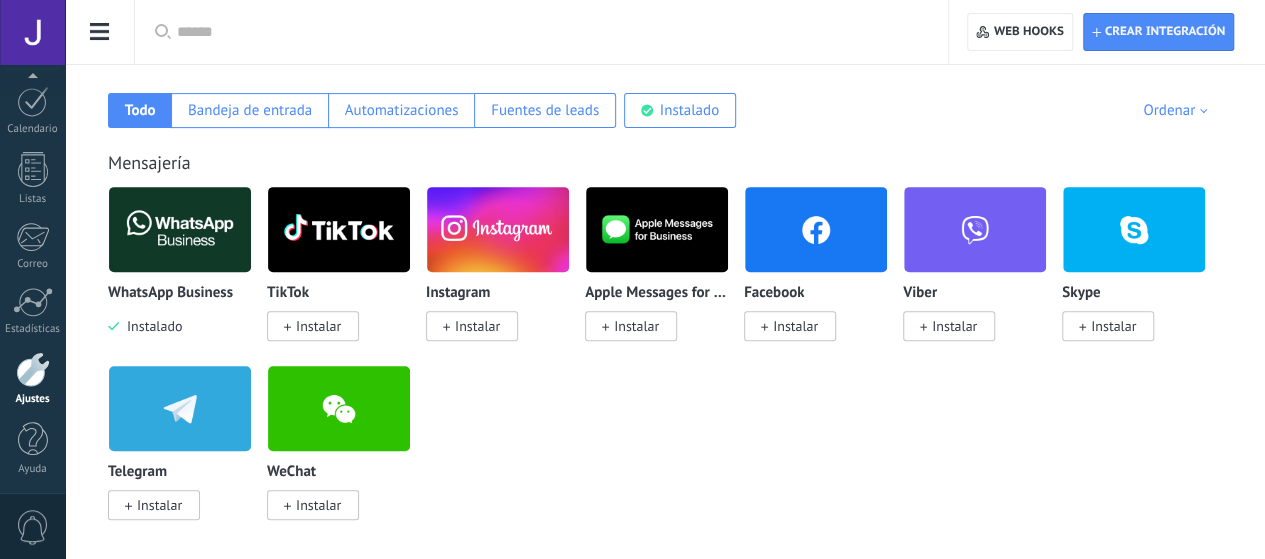 click on "Instalar" at bounding box center (318, 326) 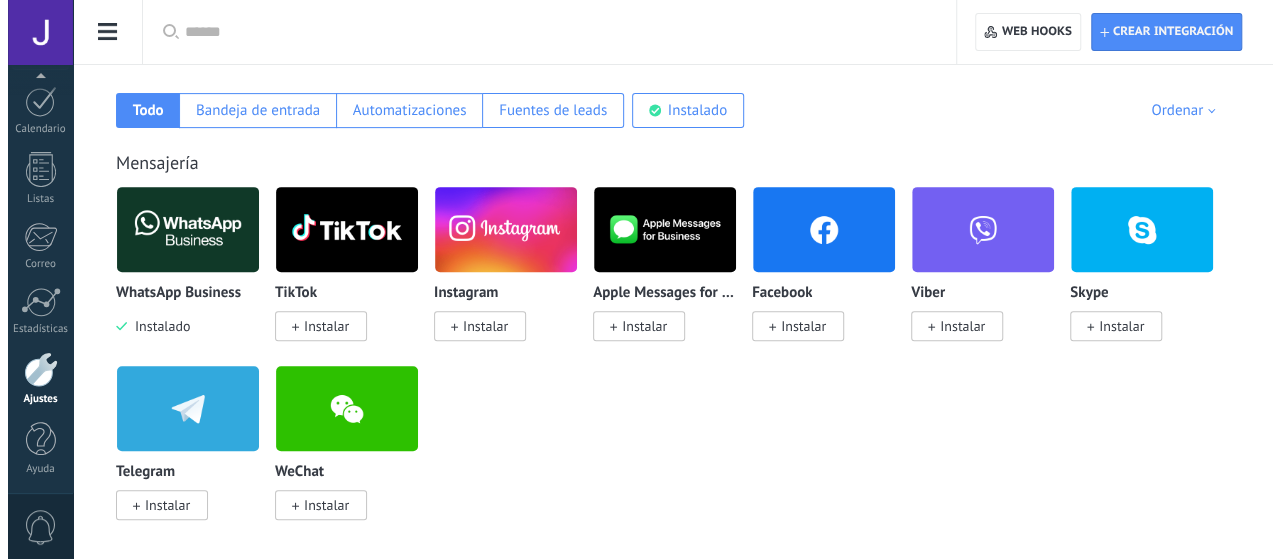 scroll, scrollTop: 0, scrollLeft: 0, axis: both 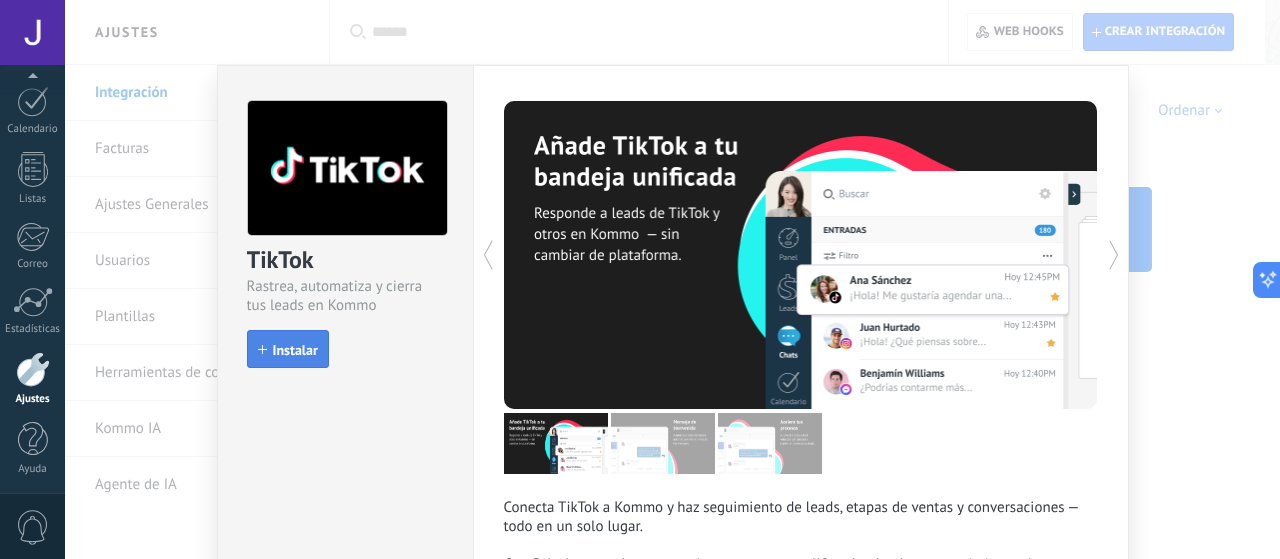 click on "Instalar" at bounding box center [288, 349] 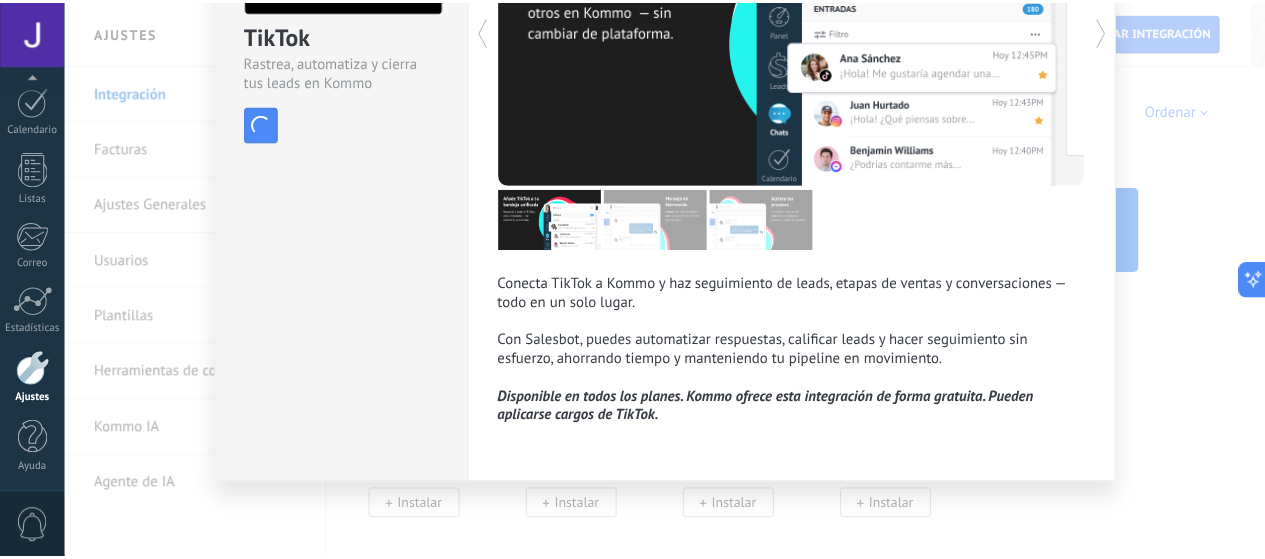 scroll, scrollTop: 0, scrollLeft: 0, axis: both 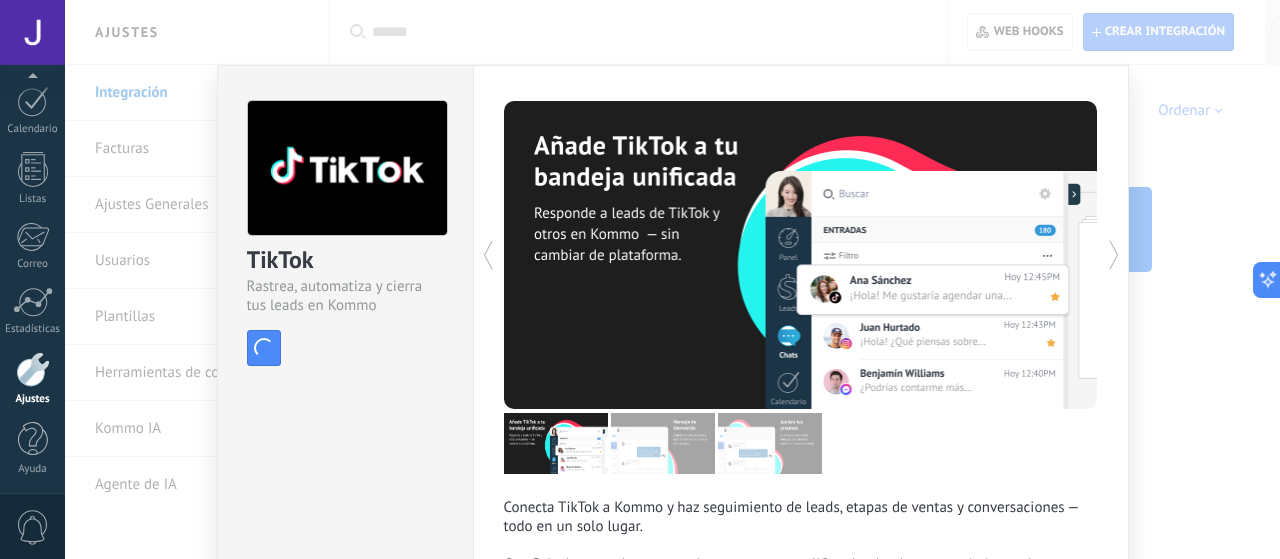 click on "TikTok Rastrea, automatiza y cierra tus leads en Kommo install Instalar Conecta TikTok a Kommo y haz seguimiento de leads, etapas de ventas y conversaciones — todo en un solo lugar.   Con Salesbot, puedes automatizar respuestas, calificar leads y hacer seguimiento sin esfuerzo, ahorrando tiempo y manteniendo tu pipeline en movimiento.    Disponible en todos los planes. Kommo ofrece esta integración de forma gratuita. Pueden aplicarse cargos de TikTok. más" at bounding box center (672, 279) 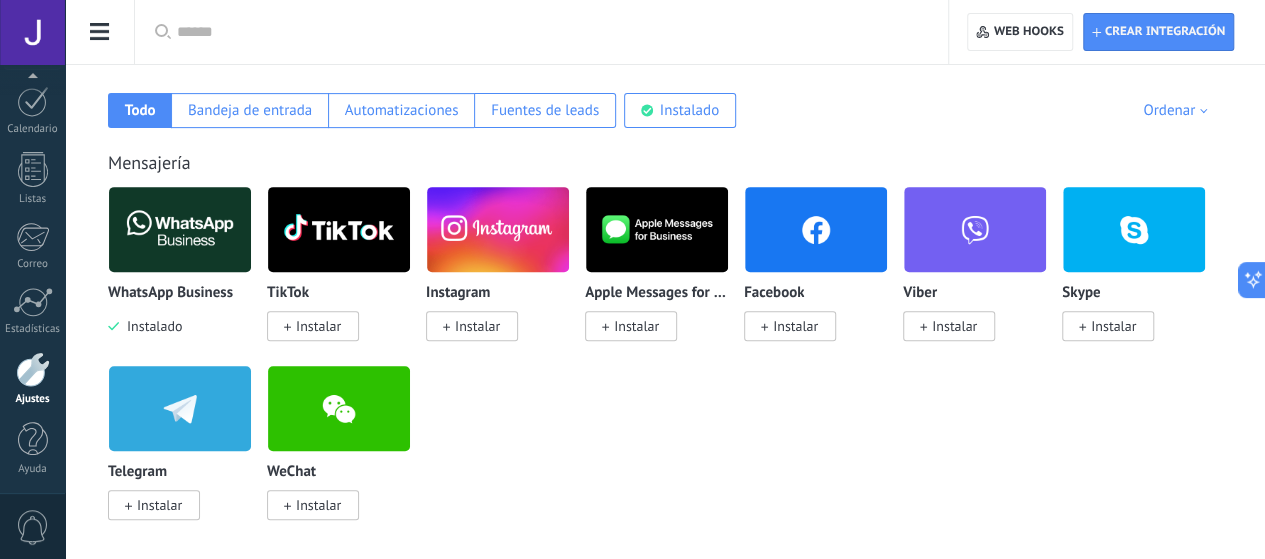 click on "Instalar" at bounding box center [477, 326] 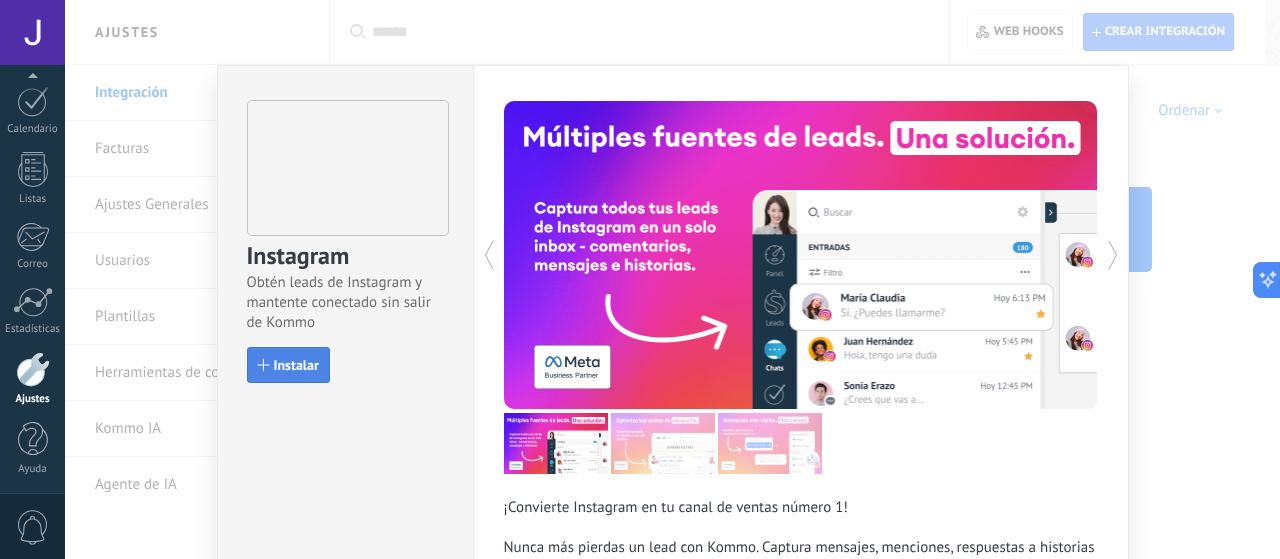 click on "Instalar" at bounding box center [296, 365] 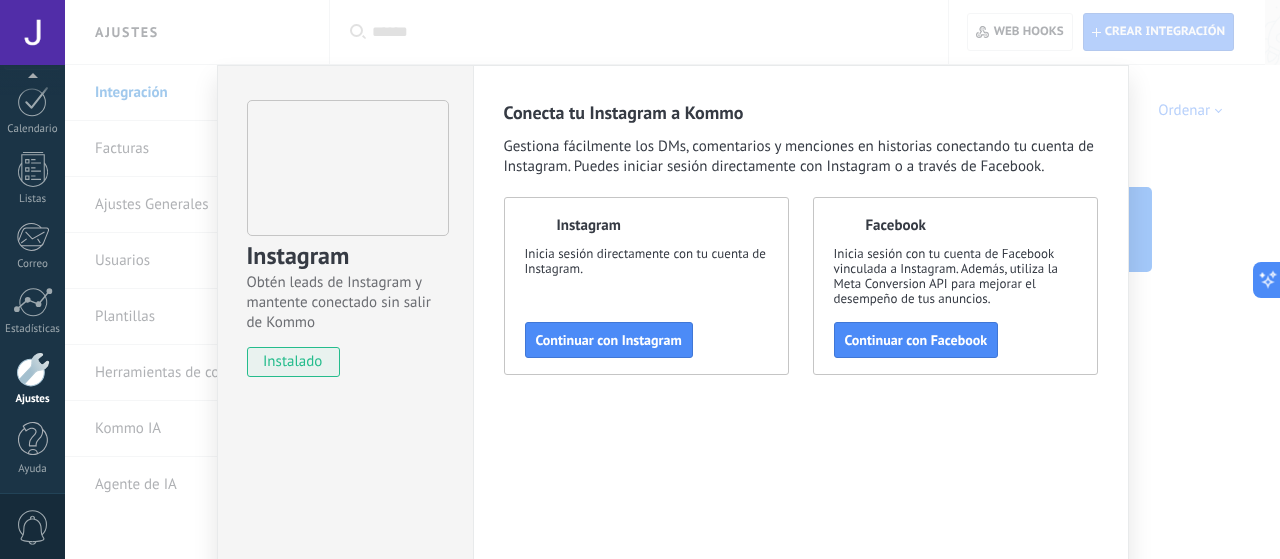 click on "Instagram Obtén leads de Instagram y mantente conectado sin salir de Kommo instalado Conecta tu Instagram a Kommo Gestiona fácilmente los DMs, comentarios y menciones en historias conectando tu cuenta de Instagram. Puedes iniciar sesión directamente con Instagram o a través de Facebook. Instagram Inicia sesión directamente con tu cuenta de Instagram. Continuar con Instagram Facebook Inicia sesión con tu cuenta de Facebook vinculada a Instagram. Además, utiliza la Meta Conversion API para mejorar el desempeño de tus anuncios. Continuar con Facebook" at bounding box center [672, 279] 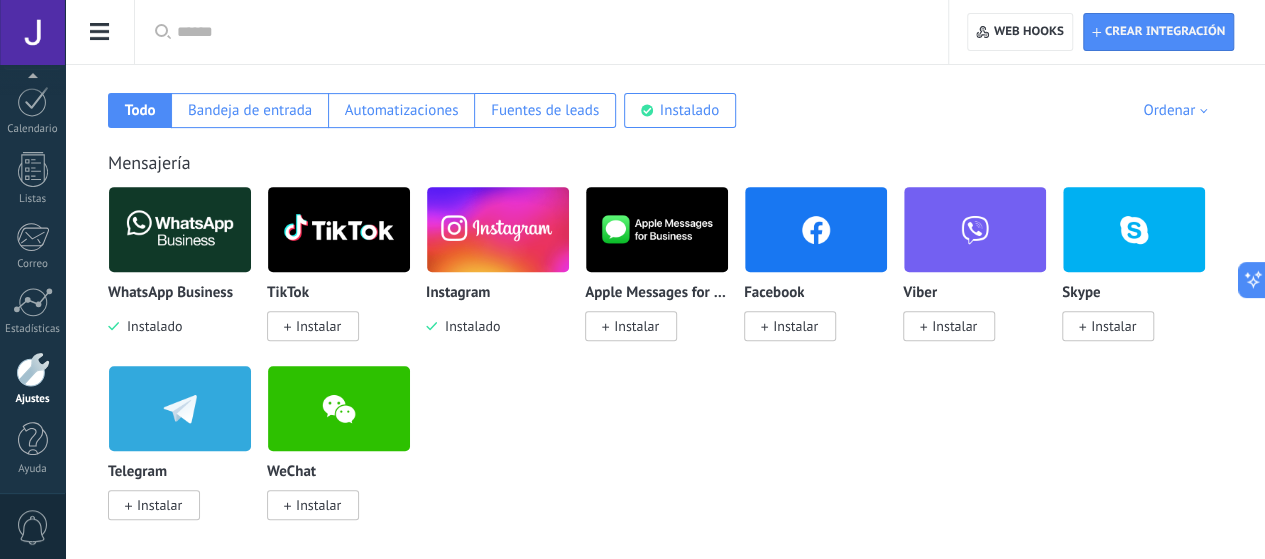 click on "Instalar" at bounding box center (318, 326) 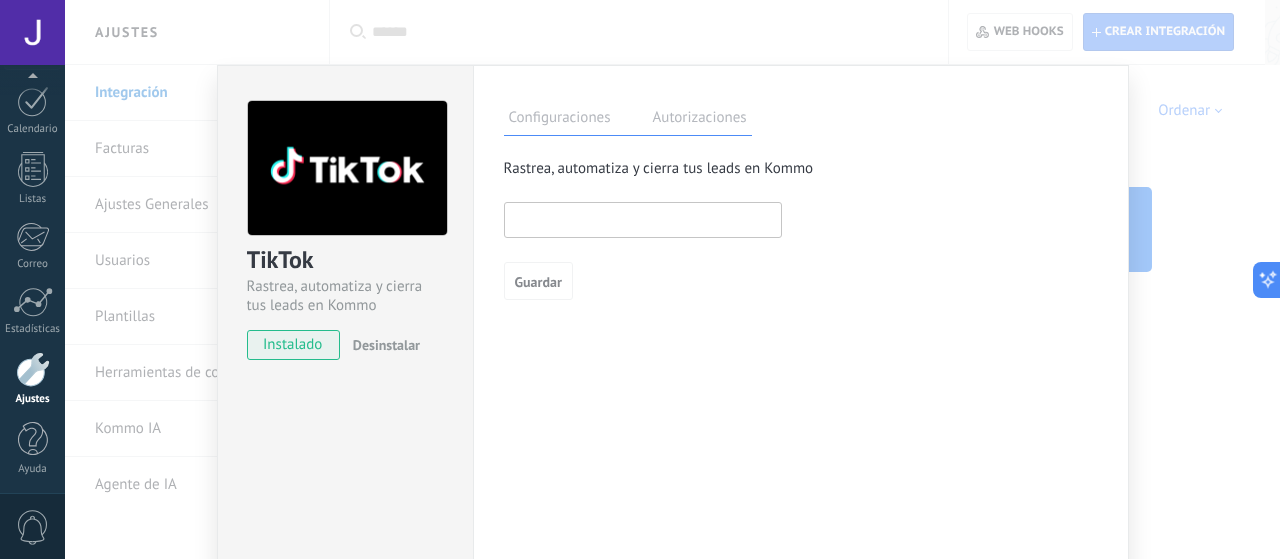 click on "TikTok Rastrea, automatiza y cierra tus leads en Kommo instalado Desinstalar Configuraciones Autorizaciones Esta pestaña registra a los usuarios que han concedido acceso a las integración a esta cuenta. Si deseas remover la posibilidad que un usuario pueda enviar solicitudes a la cuenta en nombre de esta integración, puedes revocar el acceso. Si el acceso a todos los usuarios es revocado, la integración dejará de funcionar. Esta aplicacion está instalada, pero nadie le ha dado acceso aun. Rastrea, automatiza y cierra tus leads en Kommo más Guardar" at bounding box center [672, 279] 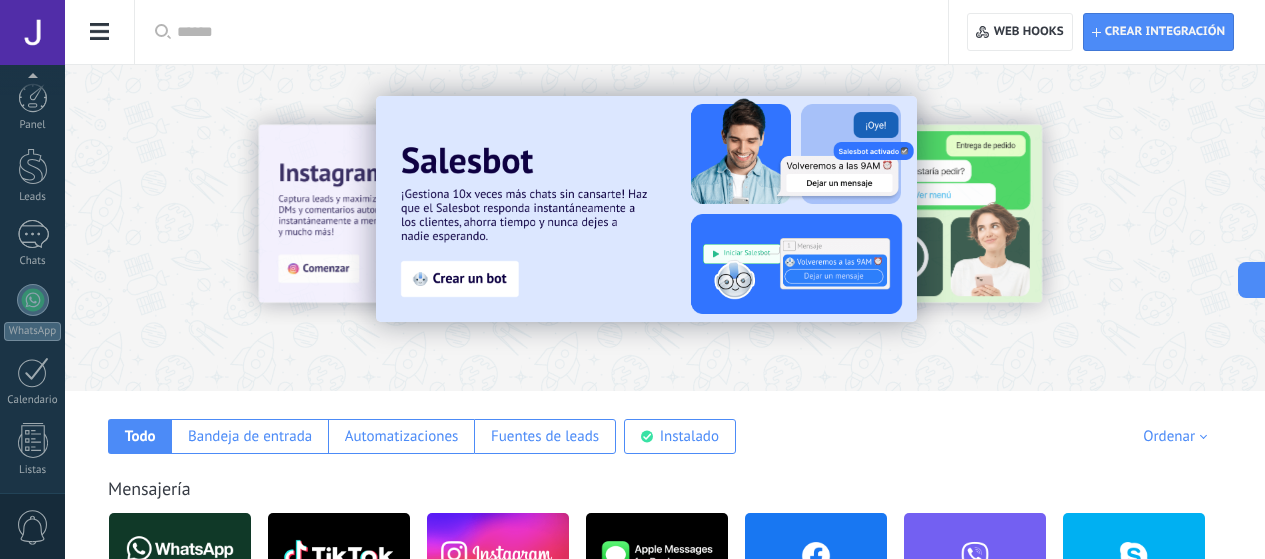 scroll, scrollTop: 326, scrollLeft: 0, axis: vertical 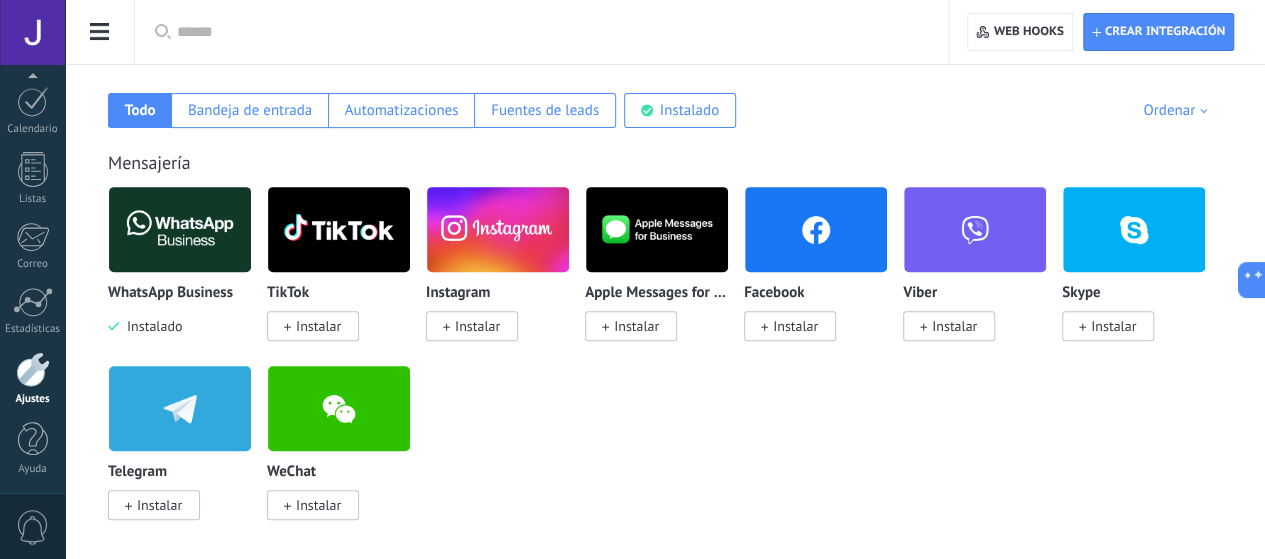 click at bounding box center (180, 229) 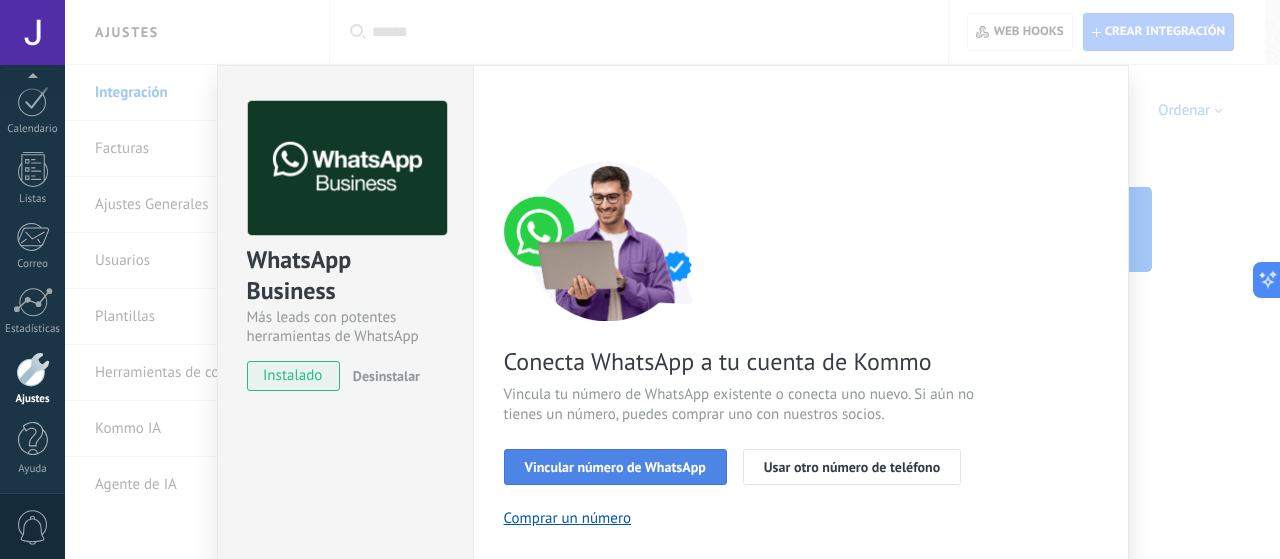 scroll, scrollTop: 114, scrollLeft: 0, axis: vertical 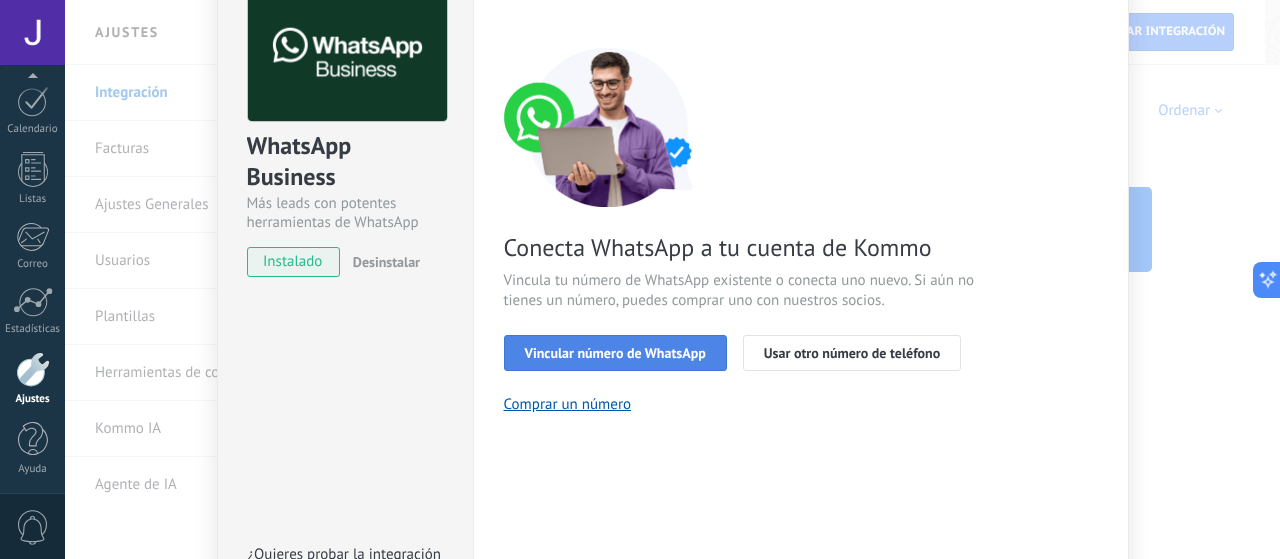 click on "Vincular número de WhatsApp" at bounding box center [615, 353] 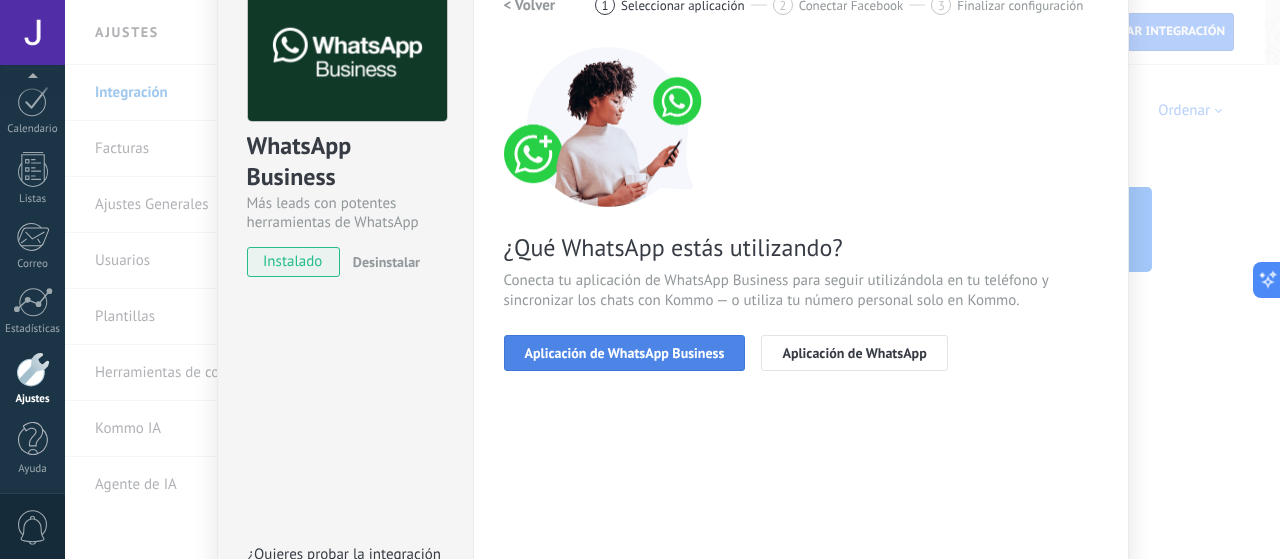 click on "Aplicación de WhatsApp Business" at bounding box center (625, 353) 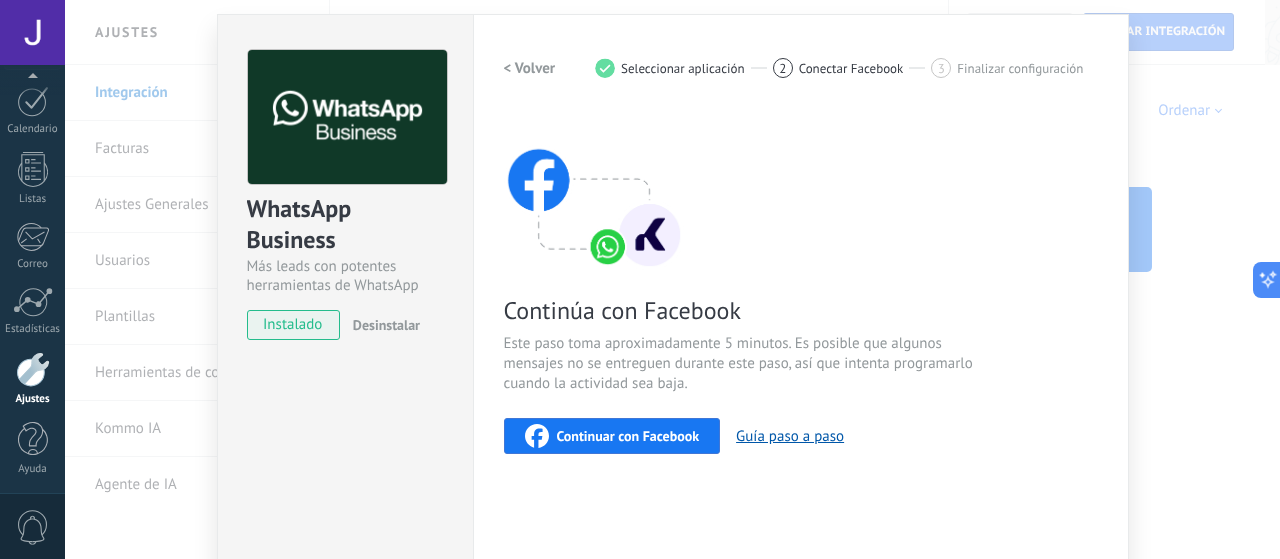 scroll, scrollTop: 43, scrollLeft: 0, axis: vertical 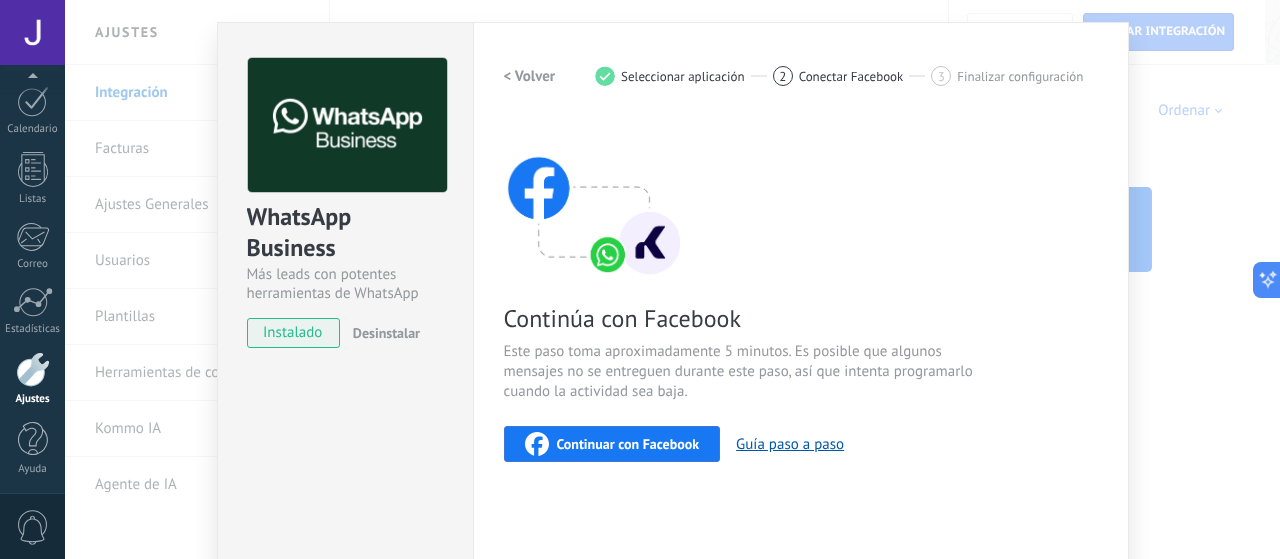 click on "Continuar con Facebook" at bounding box center (628, 444) 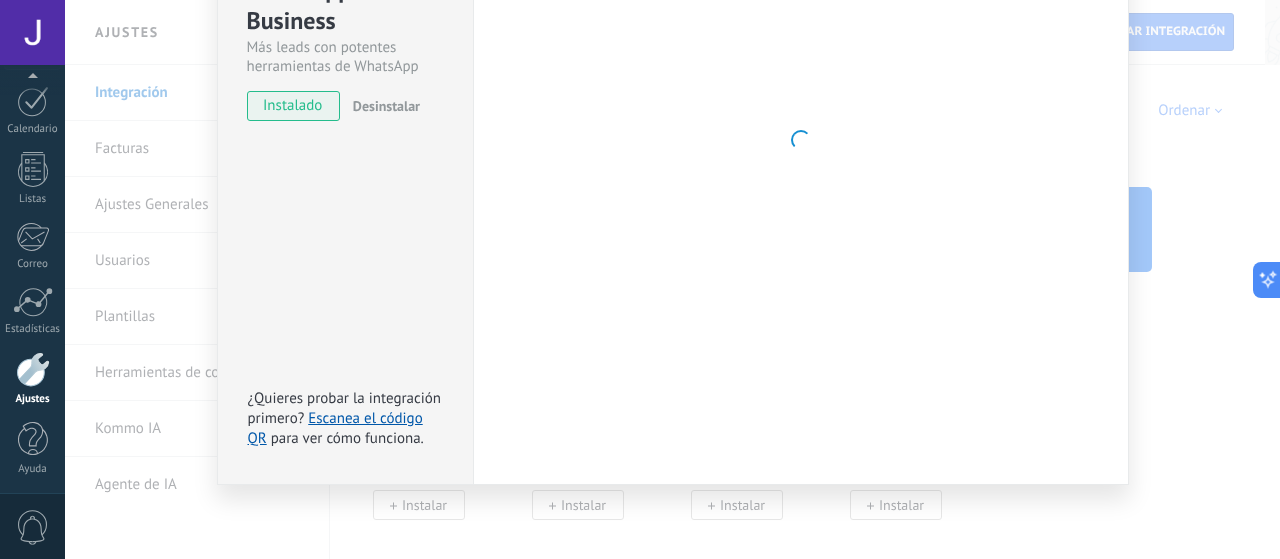 scroll, scrollTop: 0, scrollLeft: 0, axis: both 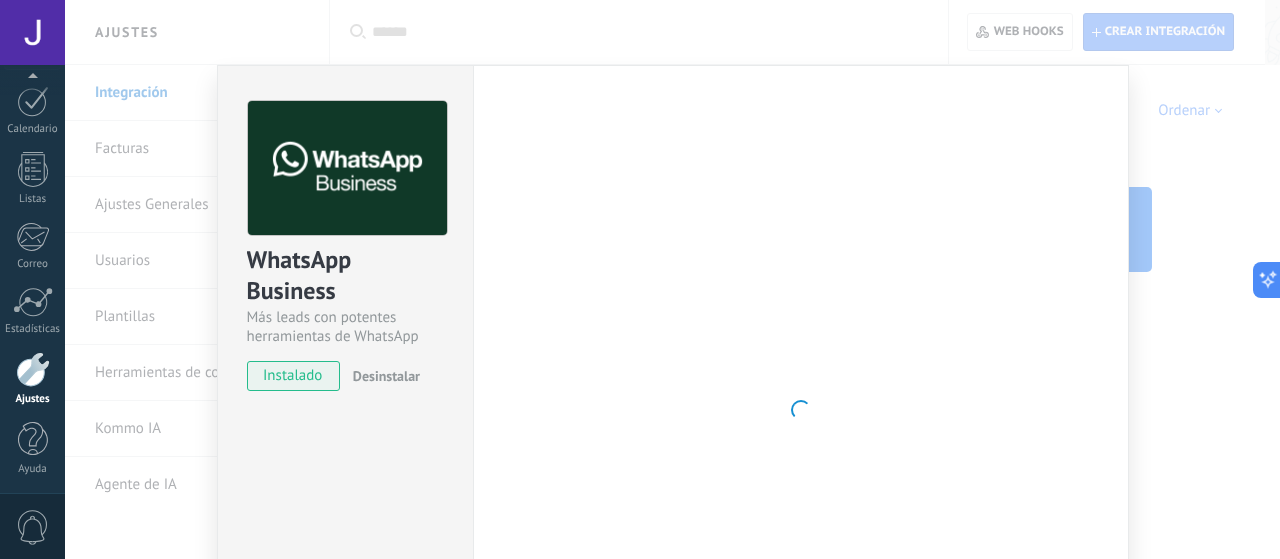 click at bounding box center [801, 410] 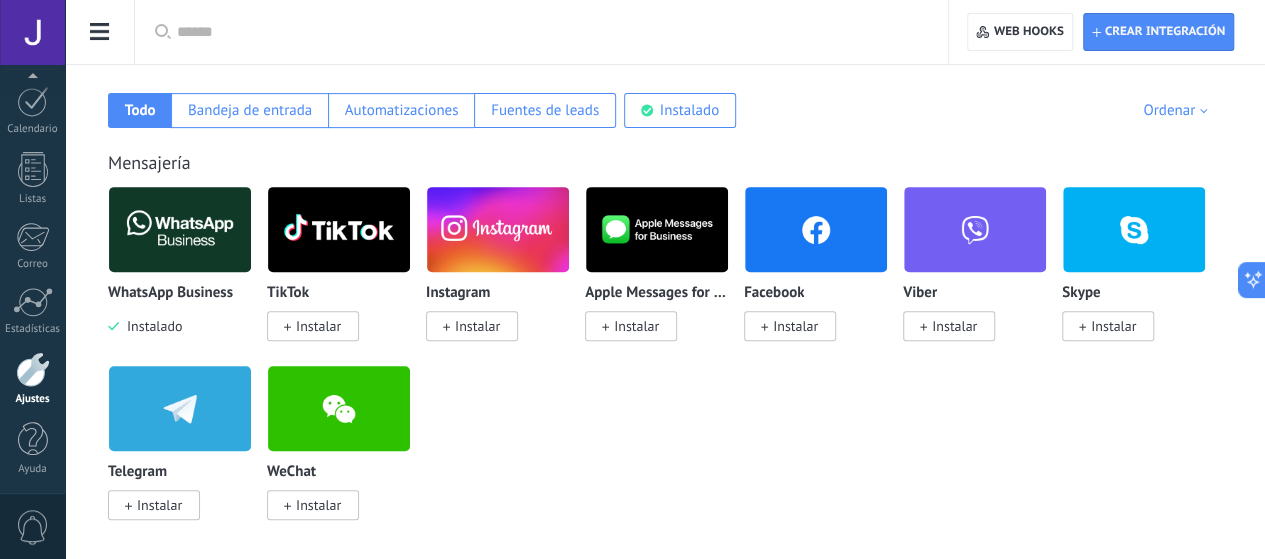 click at bounding box center [180, 229] 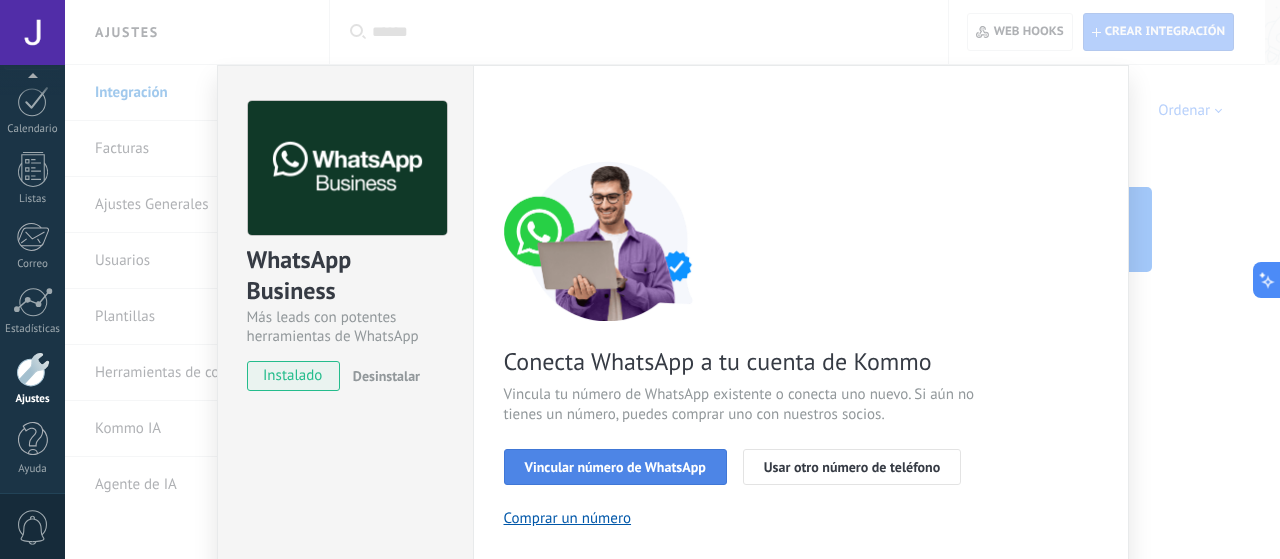 click on "Vincular número de WhatsApp" at bounding box center (615, 467) 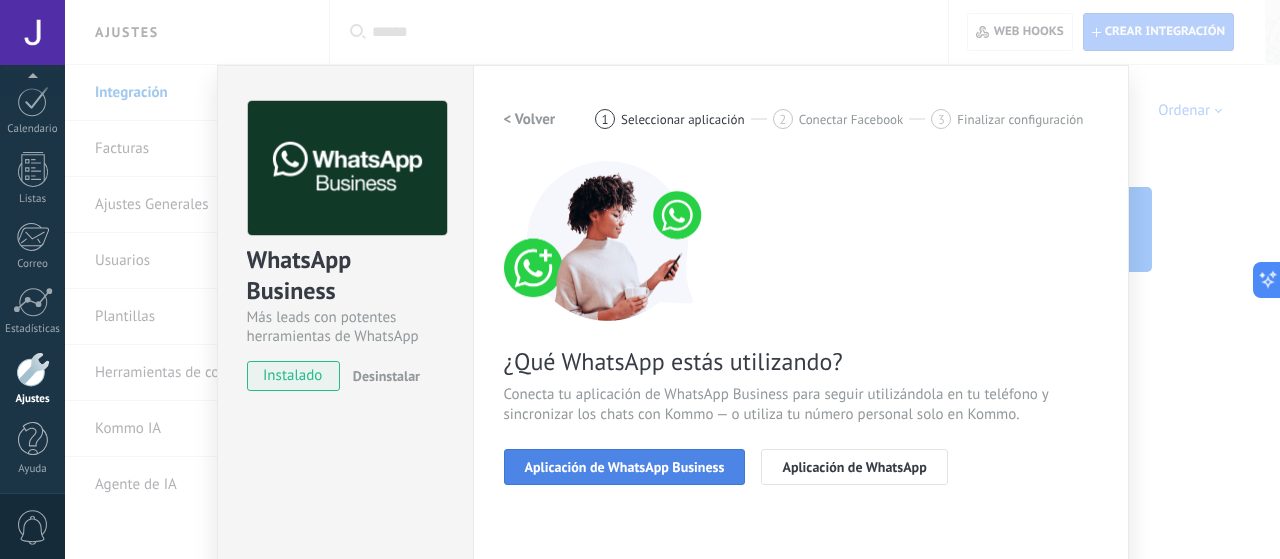 click on "Aplicación de WhatsApp Business" at bounding box center [625, 467] 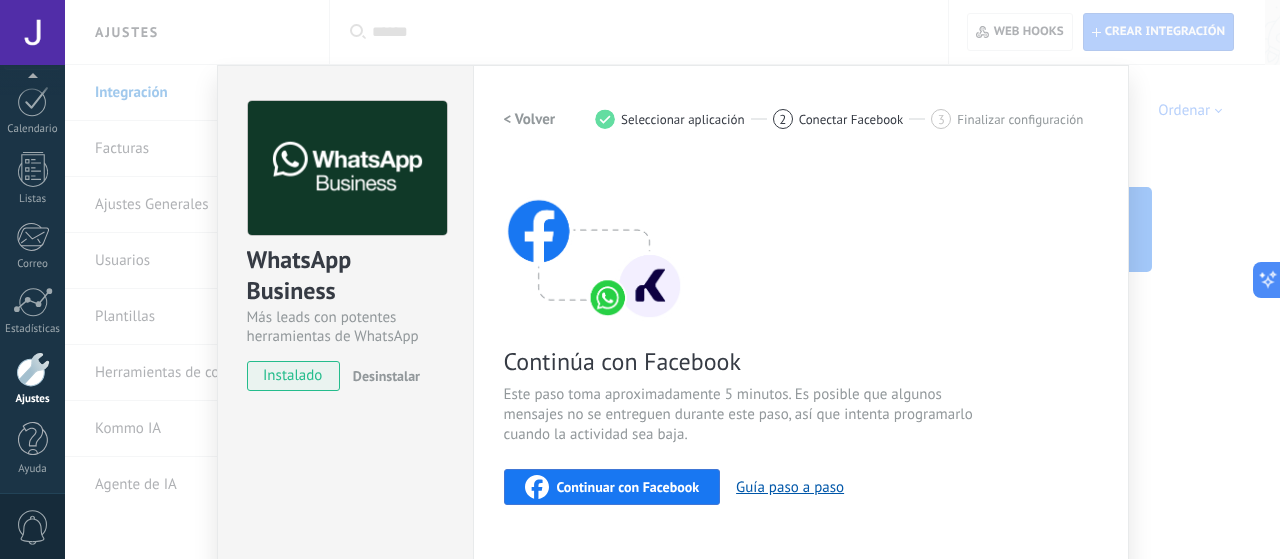 click on "Continuar con Facebook" at bounding box center [612, 487] 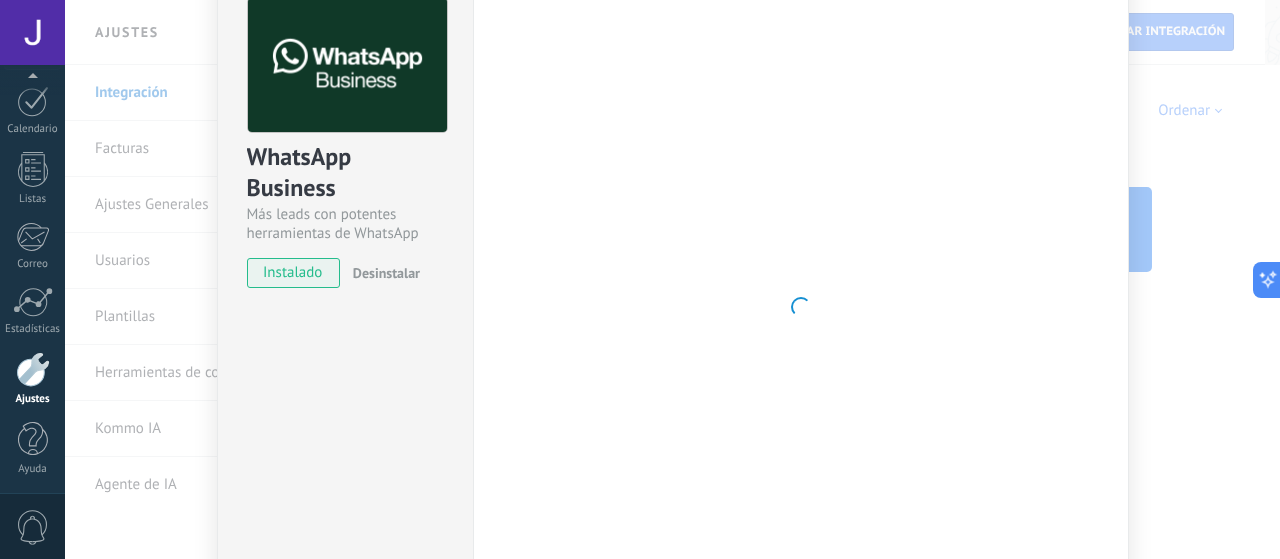scroll, scrollTop: 104, scrollLeft: 0, axis: vertical 